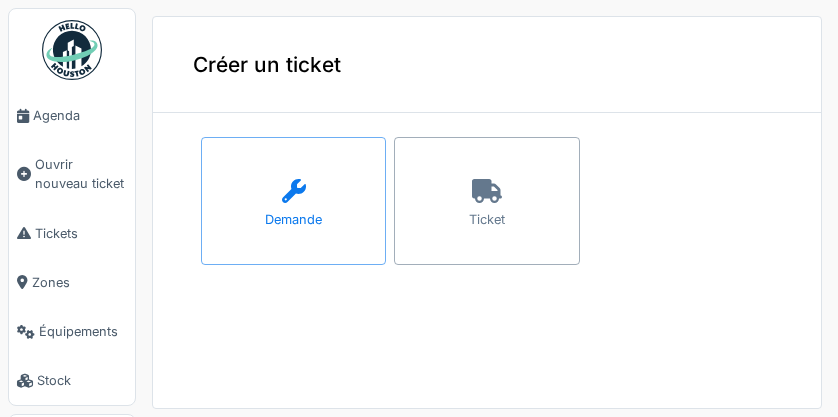 scroll, scrollTop: 0, scrollLeft: 0, axis: both 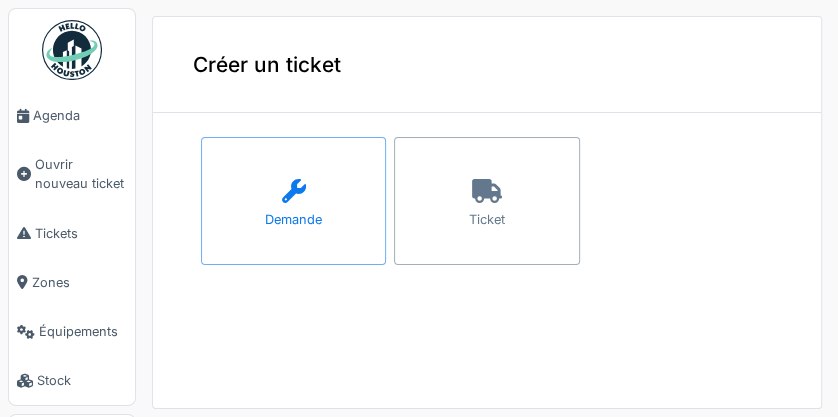 click on "Ticket" at bounding box center (487, 219) 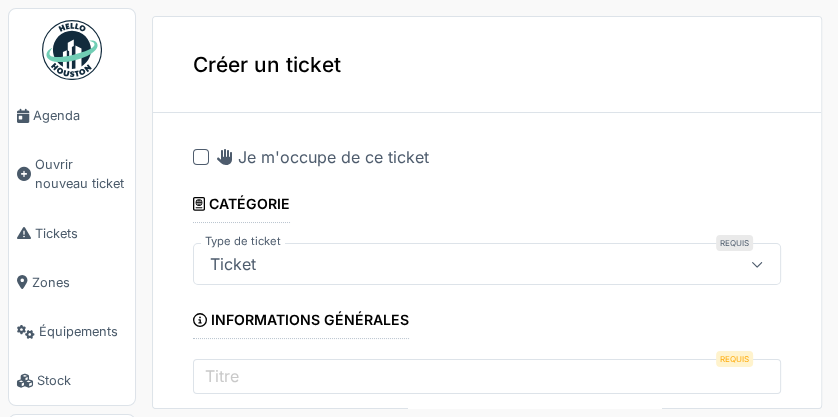 click 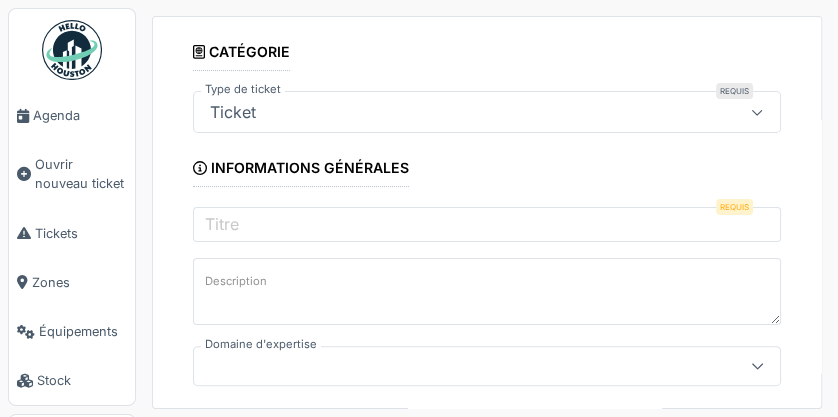 scroll, scrollTop: 153, scrollLeft: 0, axis: vertical 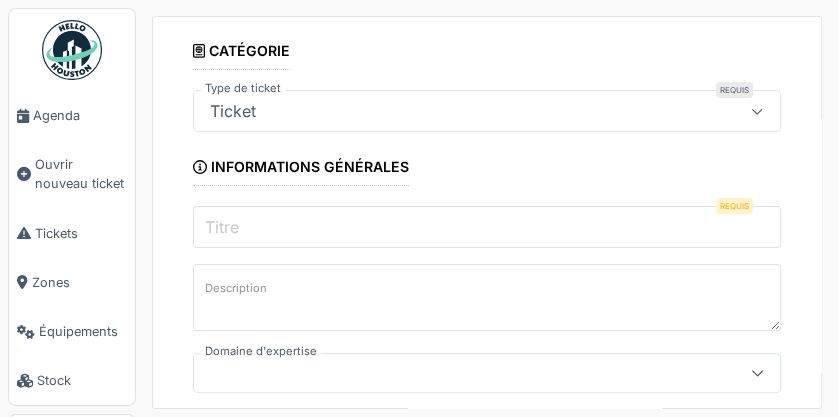 click on "Titre" at bounding box center (487, 227) 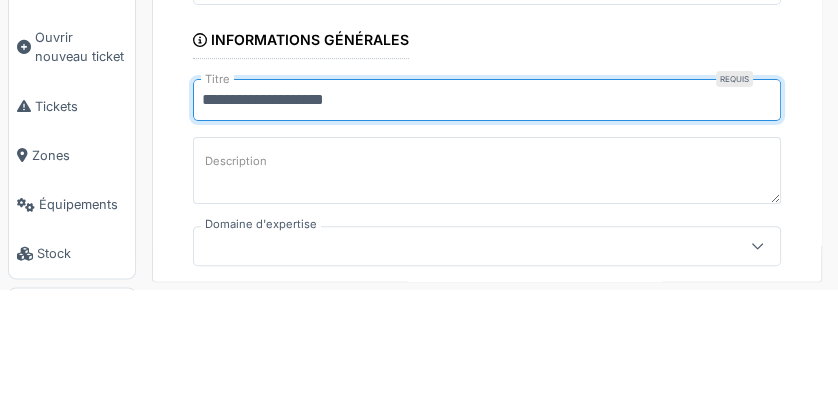 click on "**********" at bounding box center [487, 227] 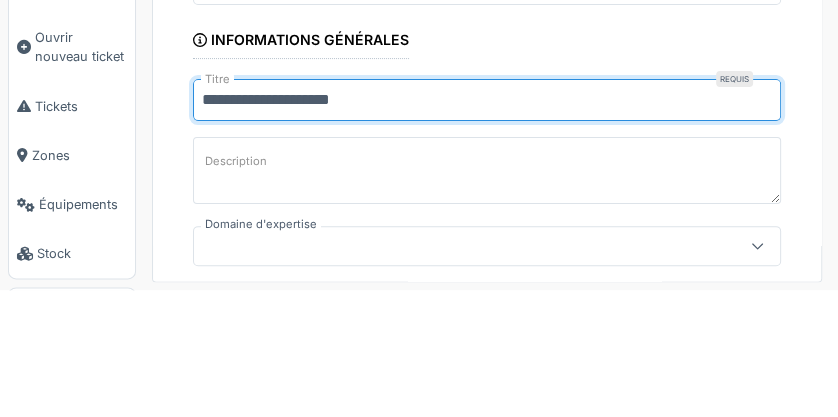 click on "**********" at bounding box center (487, 227) 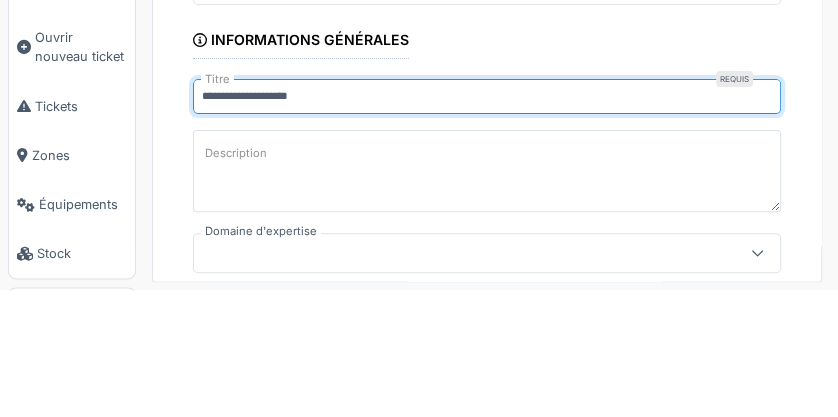 click on "Description" at bounding box center (487, 298) 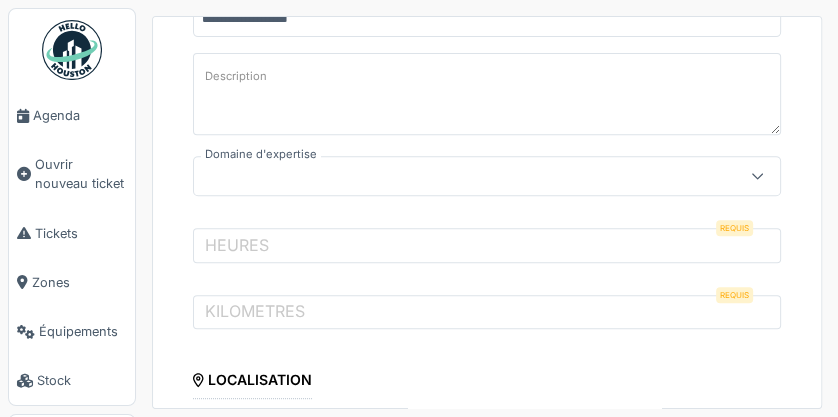 scroll, scrollTop: 357, scrollLeft: 0, axis: vertical 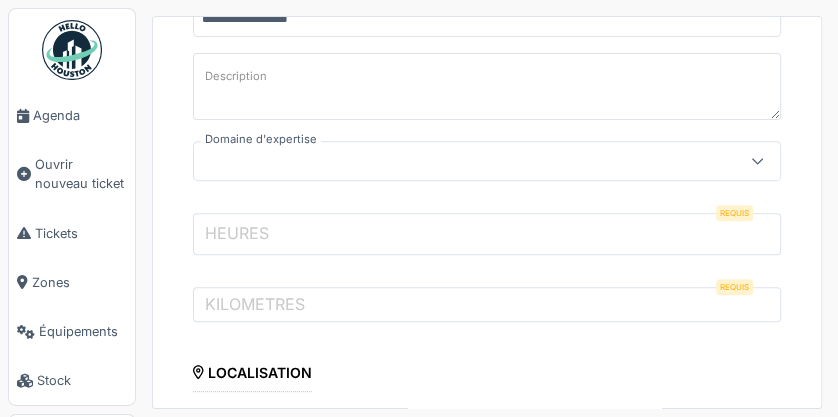 click on "HEURES" at bounding box center [487, 234] 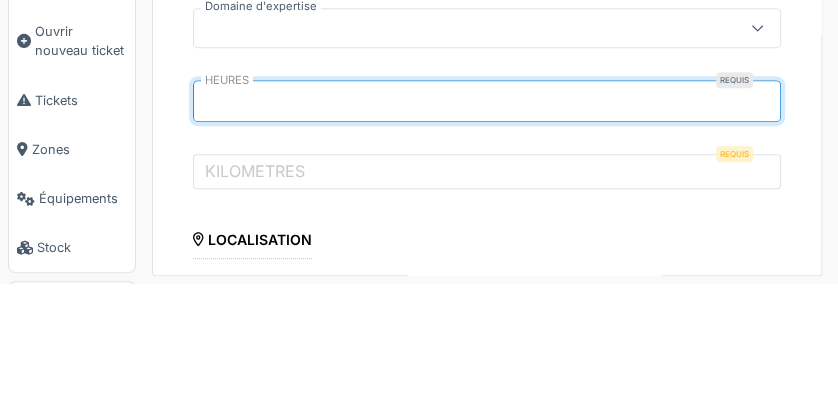 type on "*****" 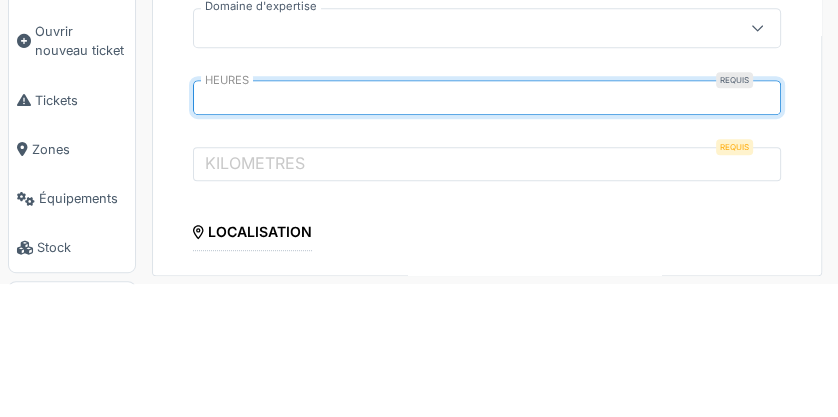 click on "**********" at bounding box center [487, 544] 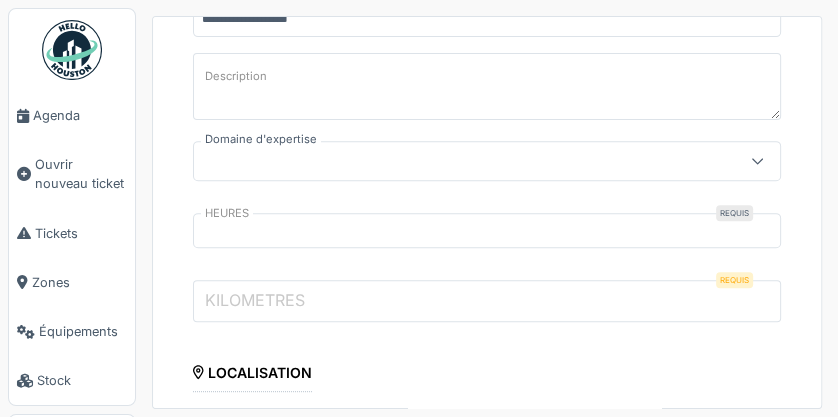 click on "KILOMETRES" at bounding box center (487, 301) 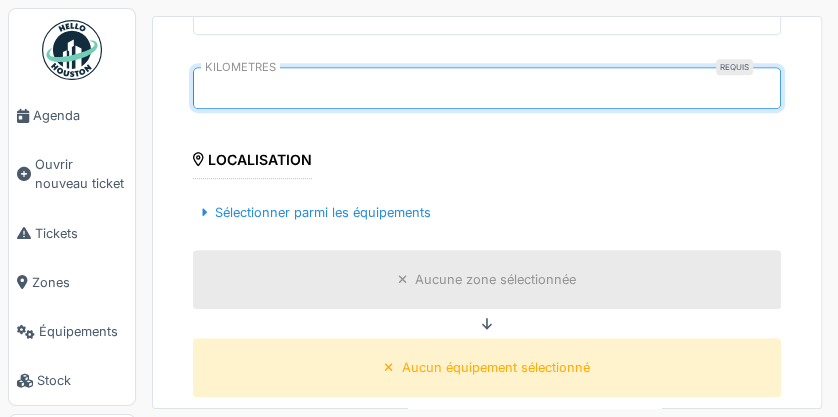 scroll, scrollTop: 592, scrollLeft: 0, axis: vertical 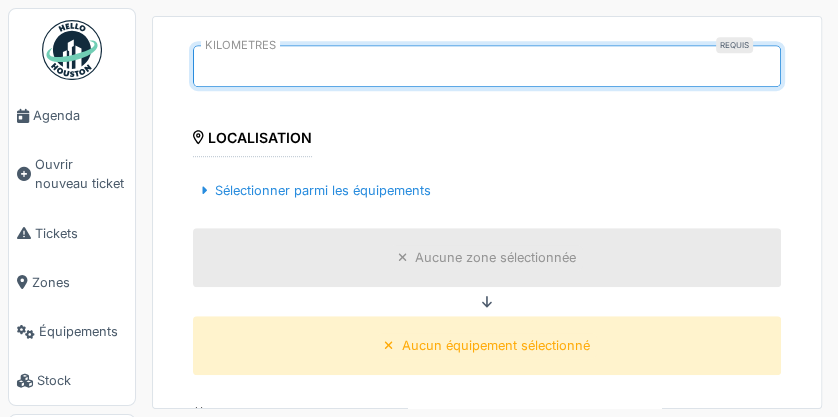 type on "******" 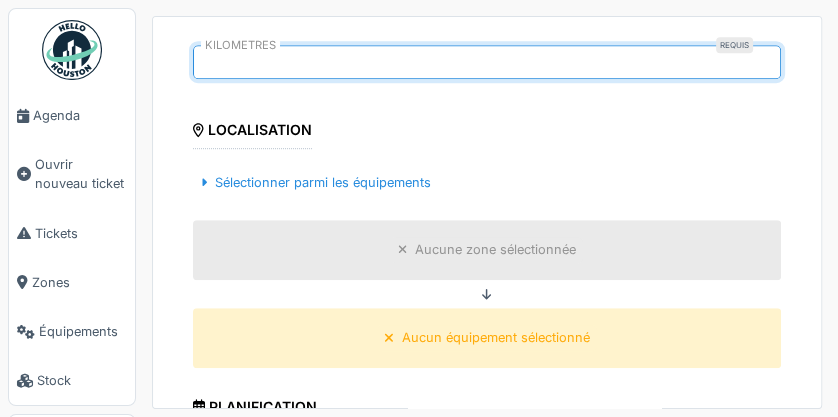 click on "Sélectionner parmi les équipements" at bounding box center (316, 182) 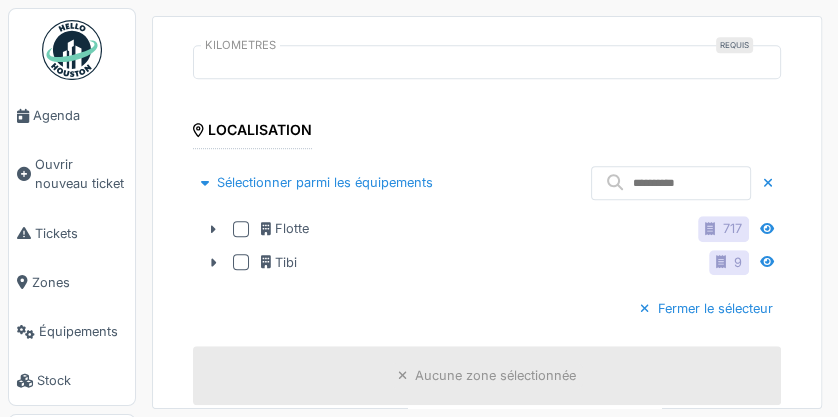 click on "Flotte" at bounding box center (285, 228) 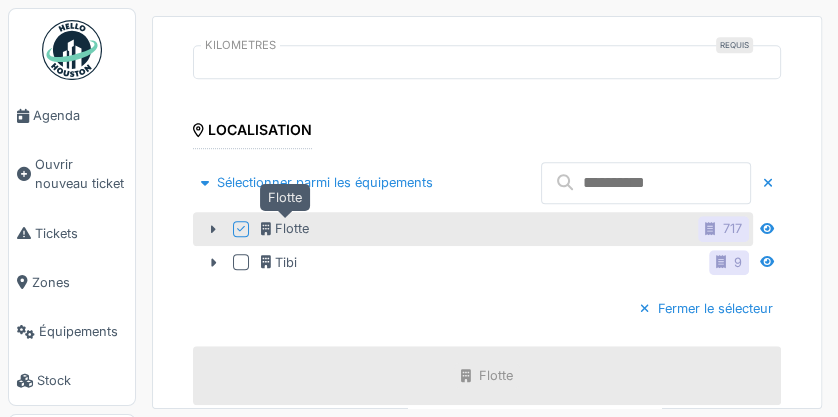 click at bounding box center [646, 183] 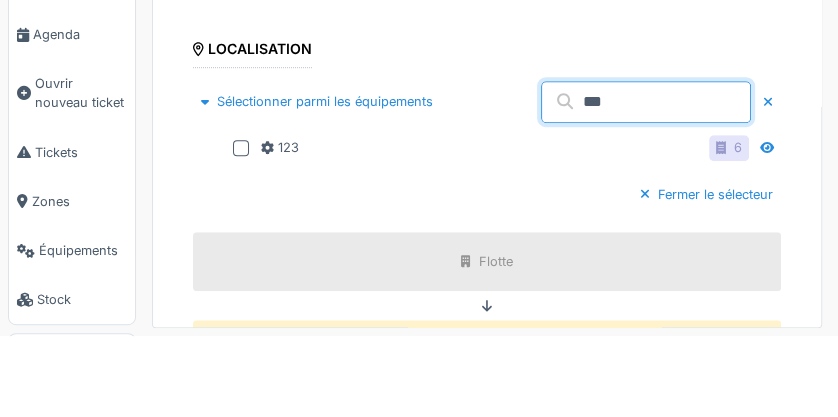 type on "***" 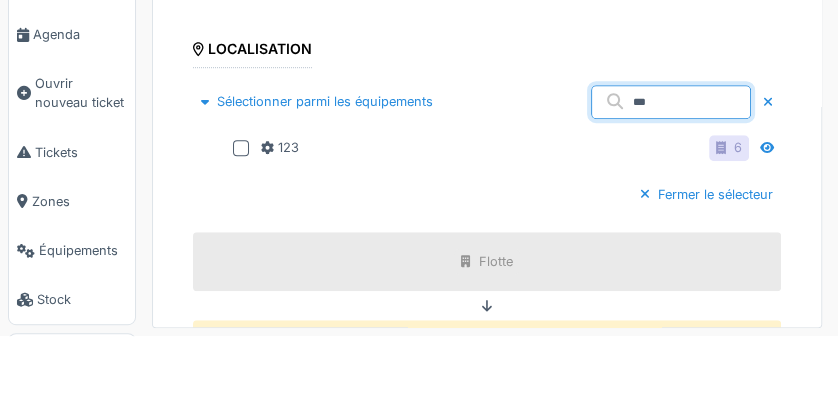 click at bounding box center (245, 229) 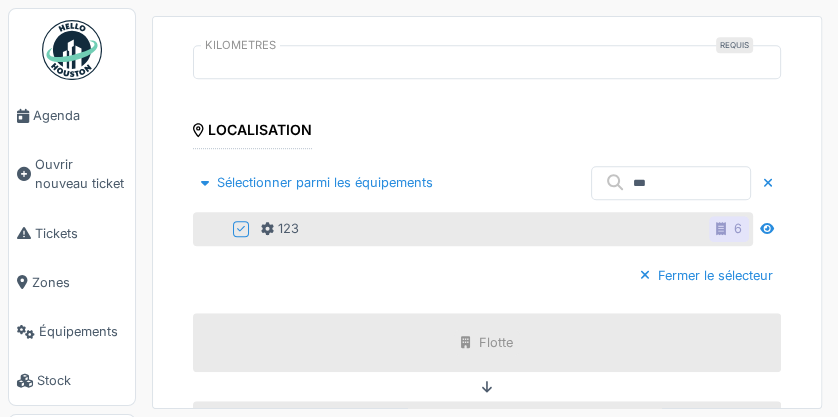 click on "Fermer le sélecteur" at bounding box center [706, 275] 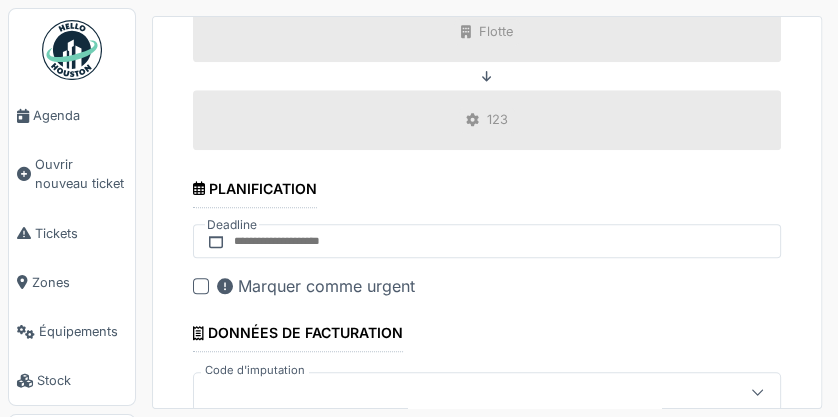 scroll, scrollTop: 880, scrollLeft: 0, axis: vertical 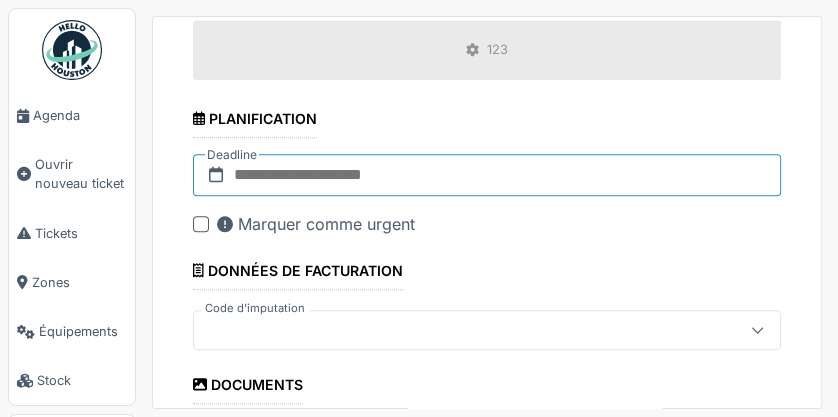 click at bounding box center [487, 175] 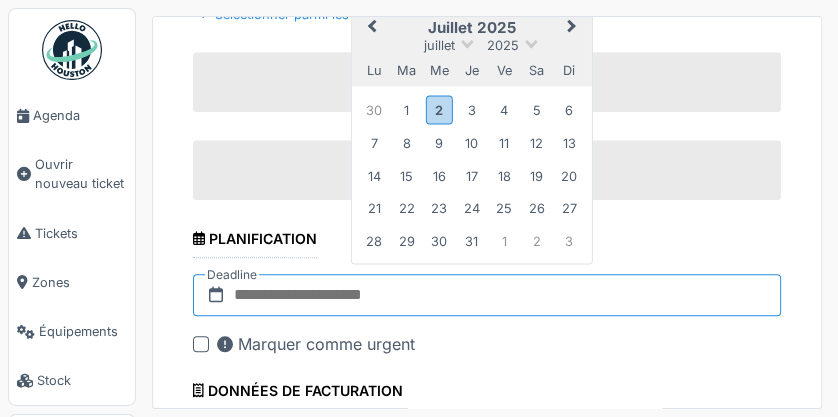 scroll, scrollTop: 759, scrollLeft: 0, axis: vertical 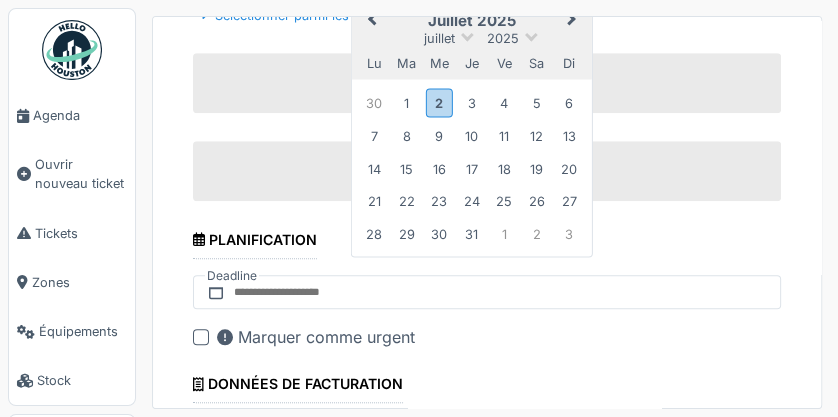 click on "2" at bounding box center (439, 102) 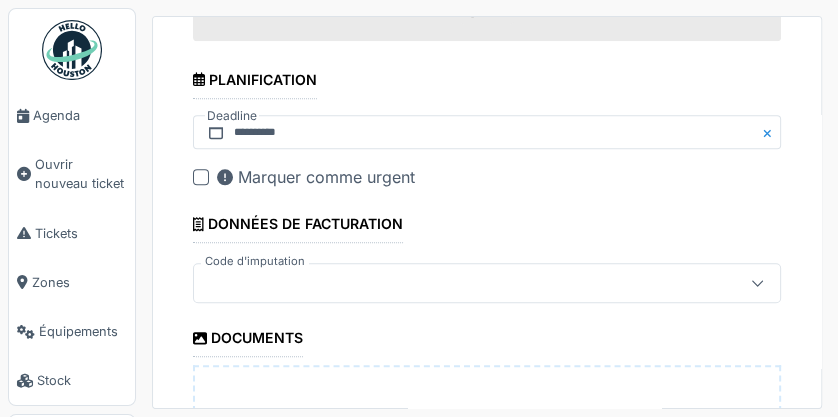 scroll, scrollTop: 1024, scrollLeft: 0, axis: vertical 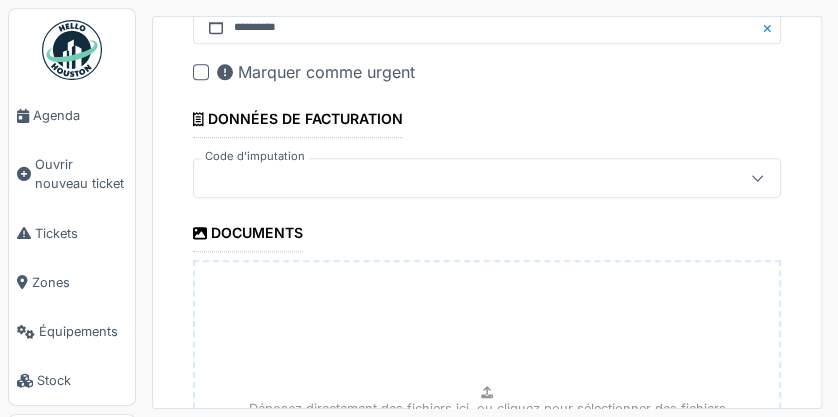click 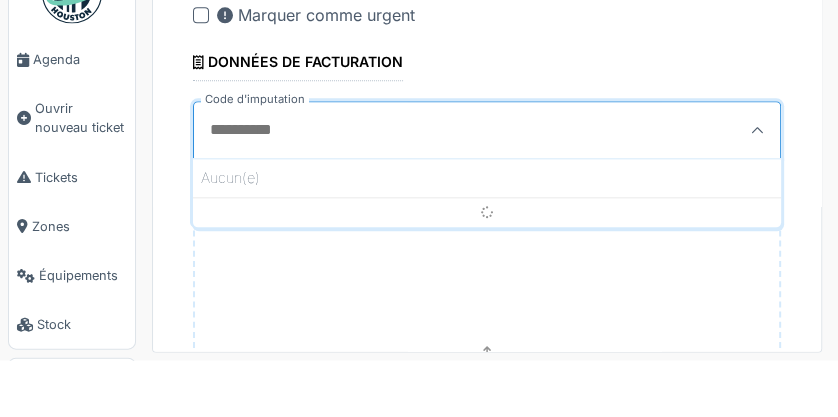 scroll, scrollTop: 2, scrollLeft: 0, axis: vertical 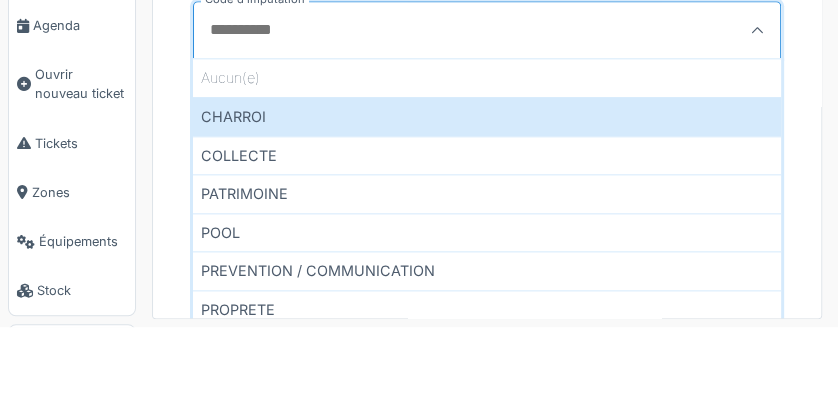 click on "COLLECTE" at bounding box center (487, 245) 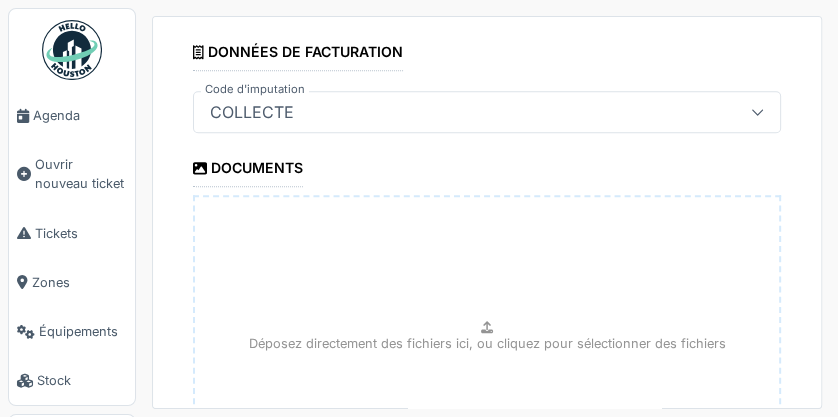 scroll, scrollTop: 1312, scrollLeft: 0, axis: vertical 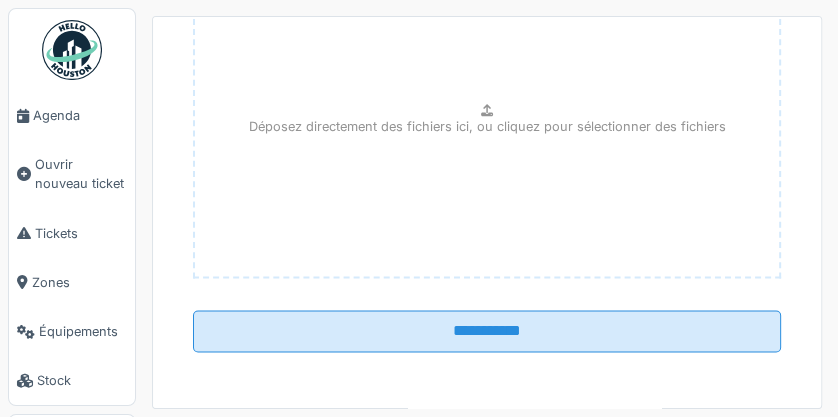 click on "**********" at bounding box center (487, 331) 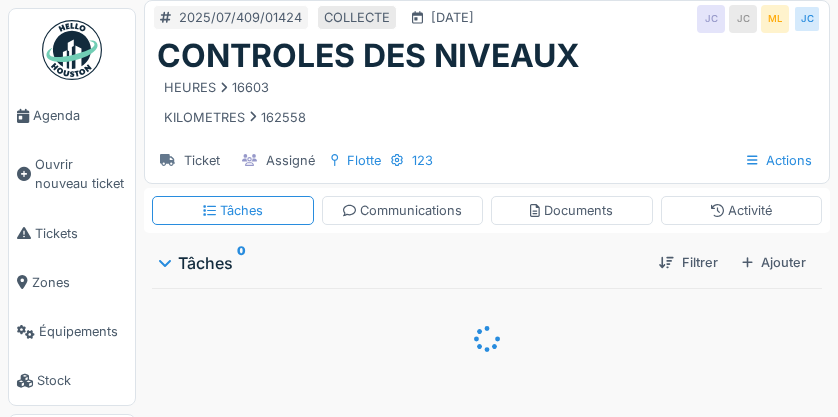 scroll, scrollTop: 0, scrollLeft: 0, axis: both 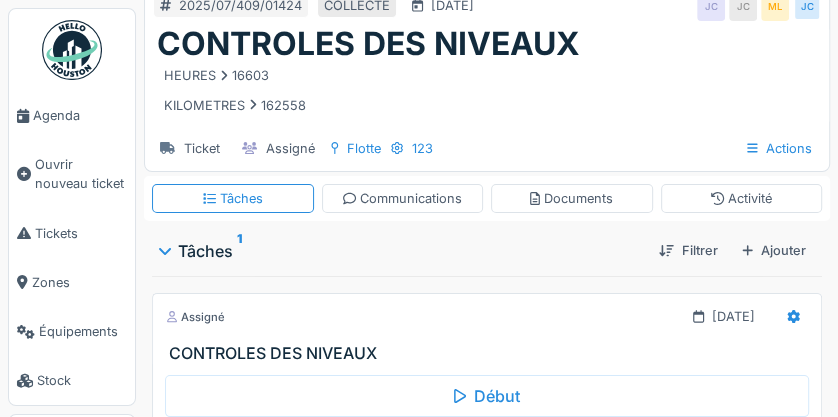click on "CONTROLES DES NIVEAUX" at bounding box center (487, 44) 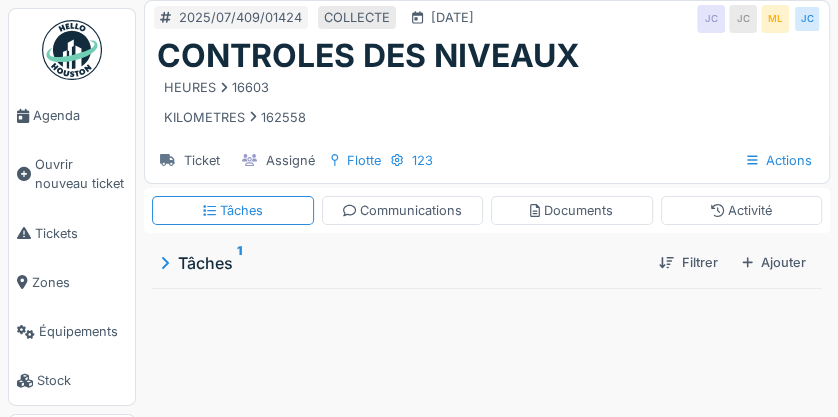 scroll, scrollTop: 4, scrollLeft: 0, axis: vertical 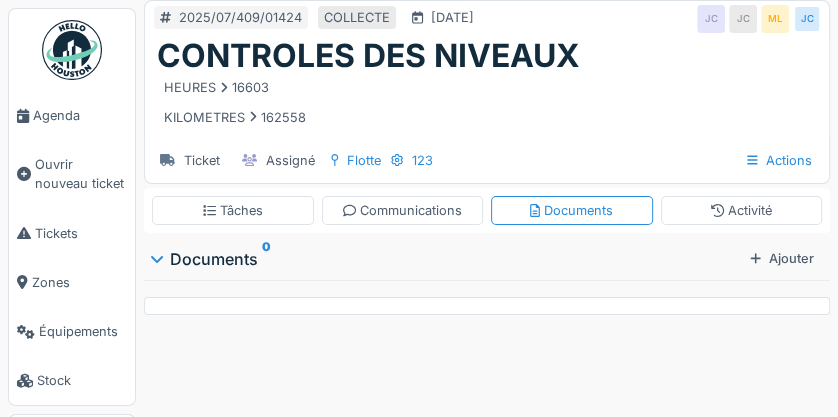 click on "KILOMETRES     162558" at bounding box center (487, 117) 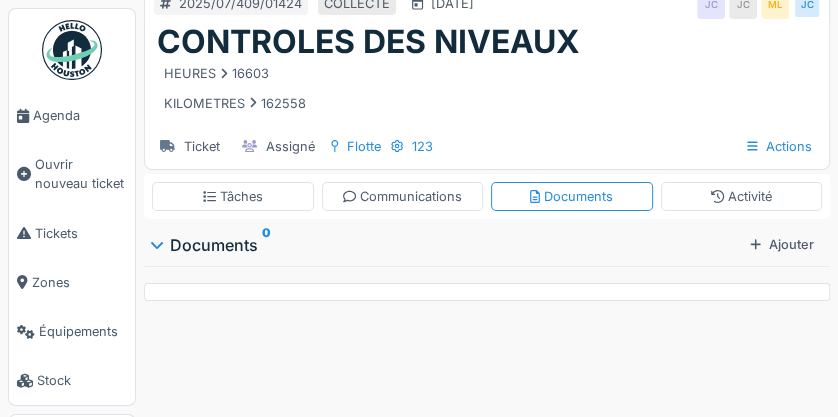 scroll, scrollTop: 0, scrollLeft: 0, axis: both 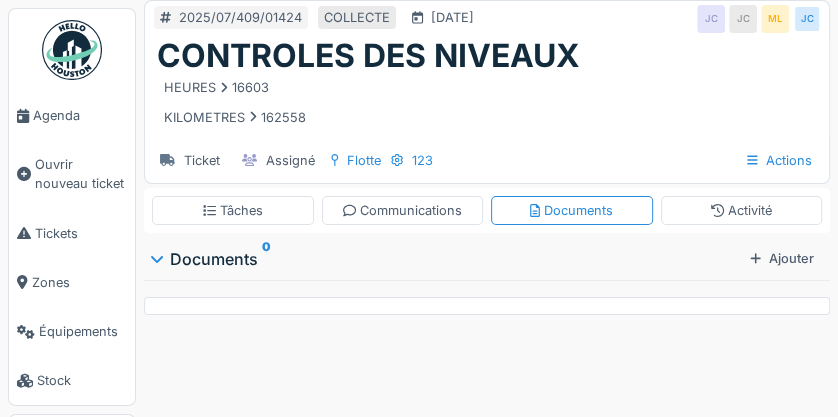 click on "Documents 0" at bounding box center (447, 259) 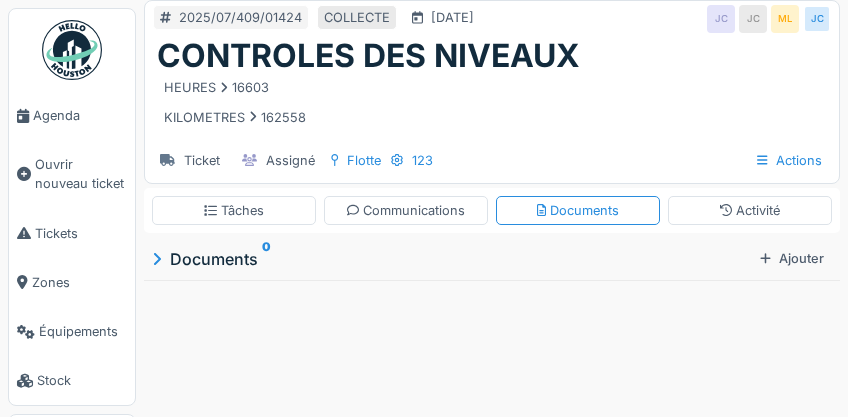 click on "Documents 0" at bounding box center (452, 259) 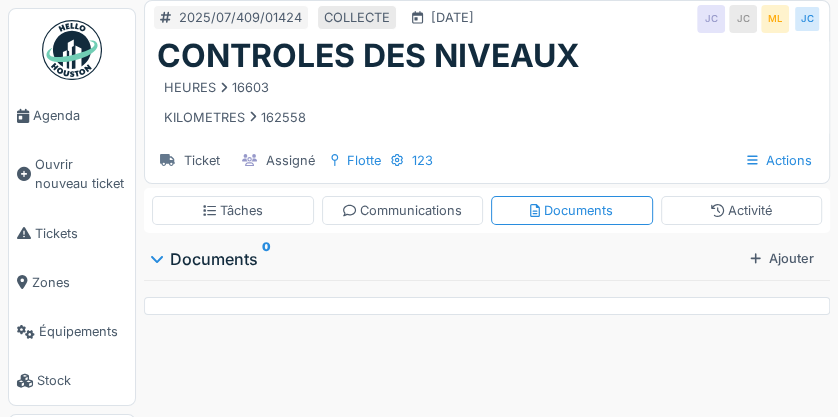 click on "Ajouter" at bounding box center (782, 258) 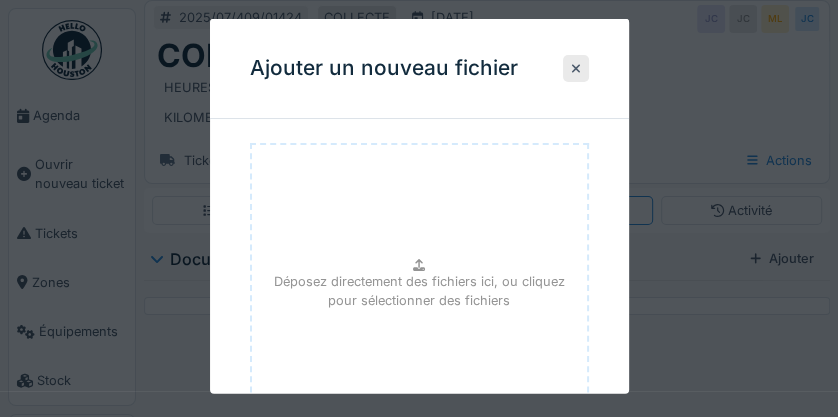click at bounding box center (576, 68) 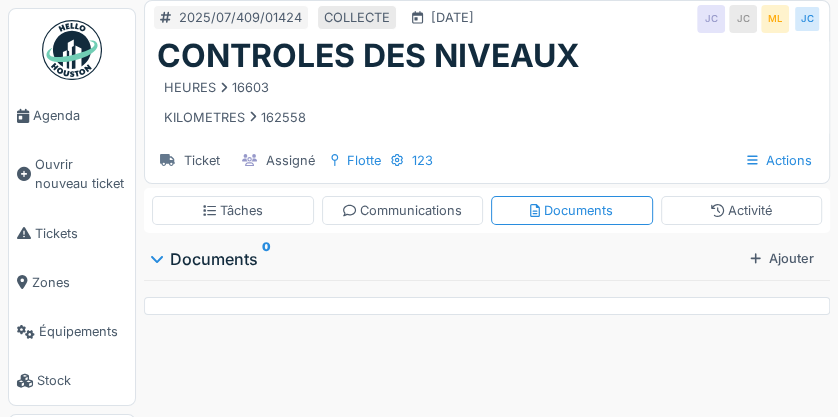 scroll, scrollTop: 22, scrollLeft: 0, axis: vertical 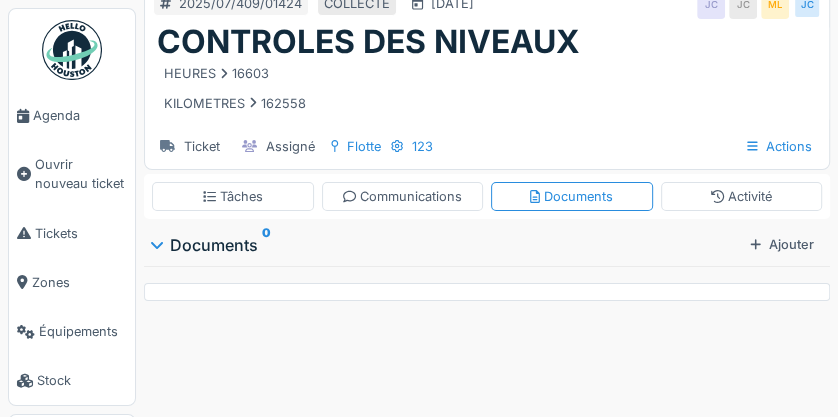 click on "Documents" at bounding box center (572, 196) 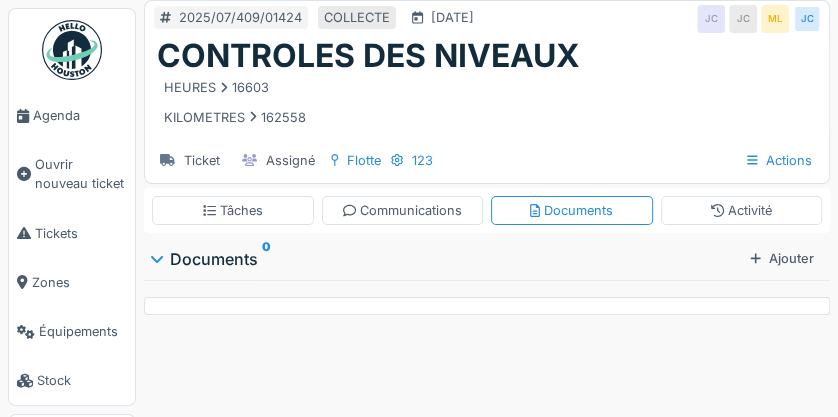 scroll, scrollTop: 22, scrollLeft: 0, axis: vertical 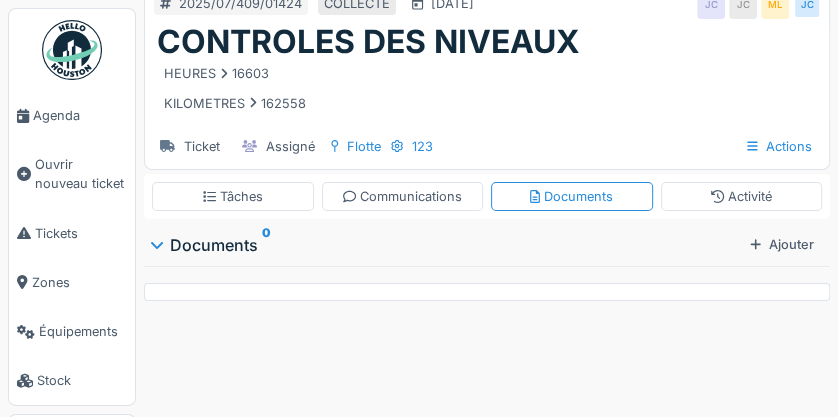 click on "2025/07/409/01424 COLLECTE 02/07/2025 JC JC ML JC CONTROLES DES NIVEAUX HEURES     16603 KILOMETRES     162558 Ticket Assigné Flotte 123   Actions   Tâches   Communications   Documents   Activité Documents 0 Ajouter" at bounding box center (487, 201) 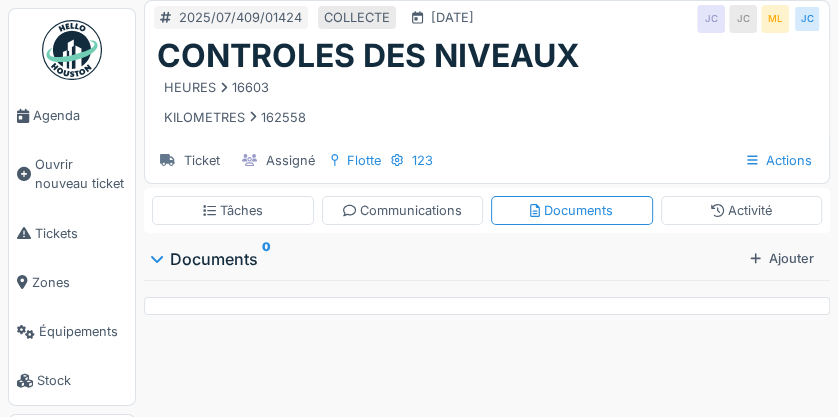 click on "Tickets" at bounding box center [81, 233] 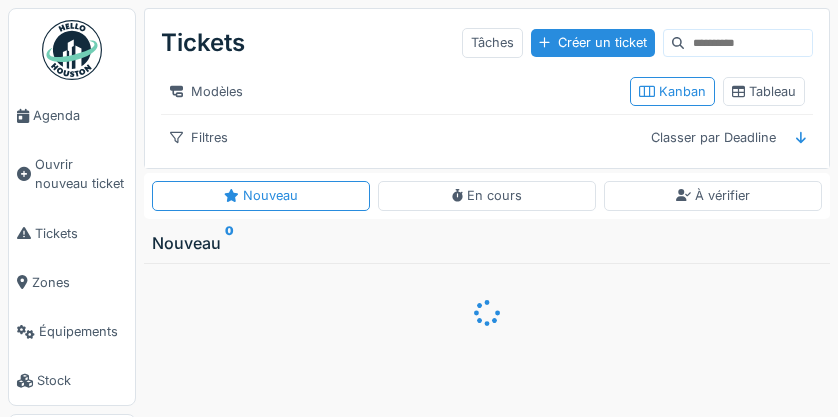 scroll, scrollTop: 0, scrollLeft: 0, axis: both 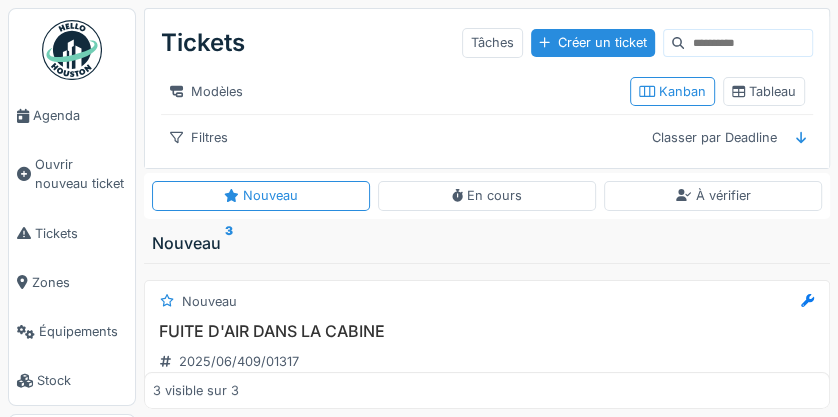 click on "Tableau" at bounding box center (764, 91) 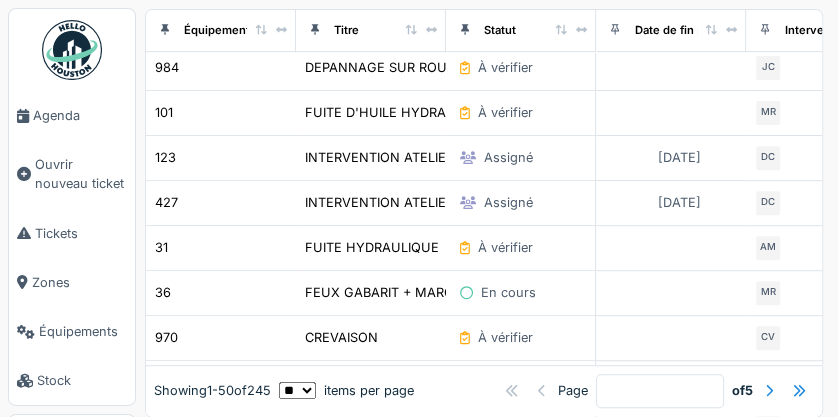 scroll, scrollTop: 518, scrollLeft: 0, axis: vertical 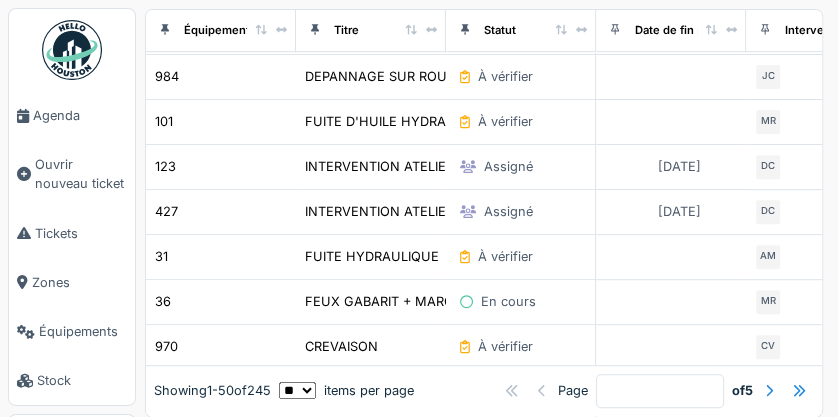 click on "Assigné" at bounding box center [521, 167] 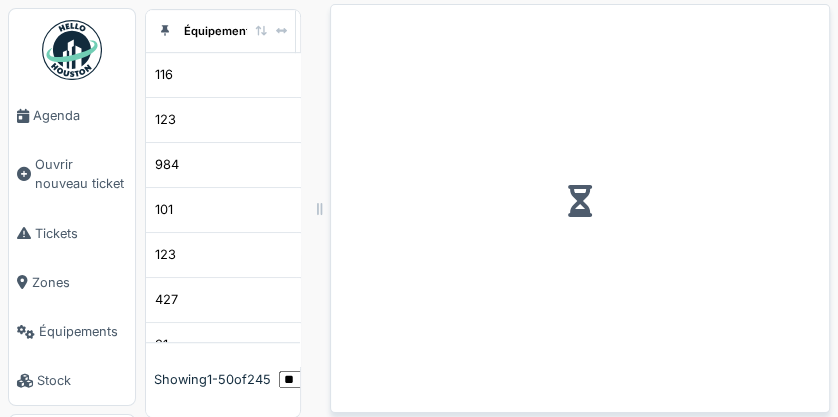 scroll, scrollTop: 606, scrollLeft: 0, axis: vertical 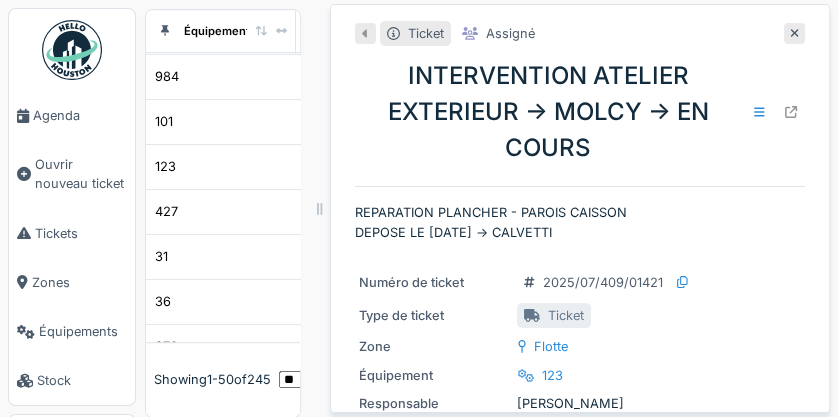 click 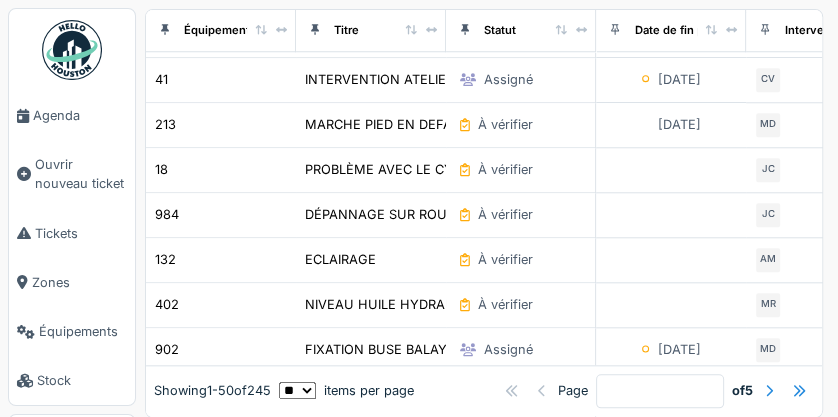 scroll, scrollTop: 928, scrollLeft: 0, axis: vertical 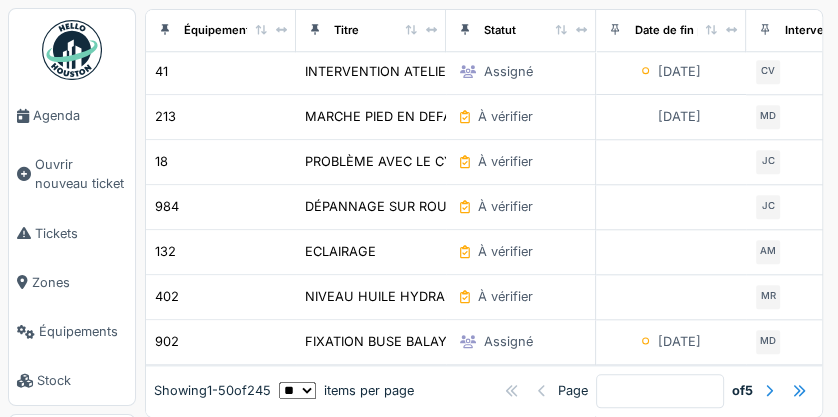 click at bounding box center [72, 50] 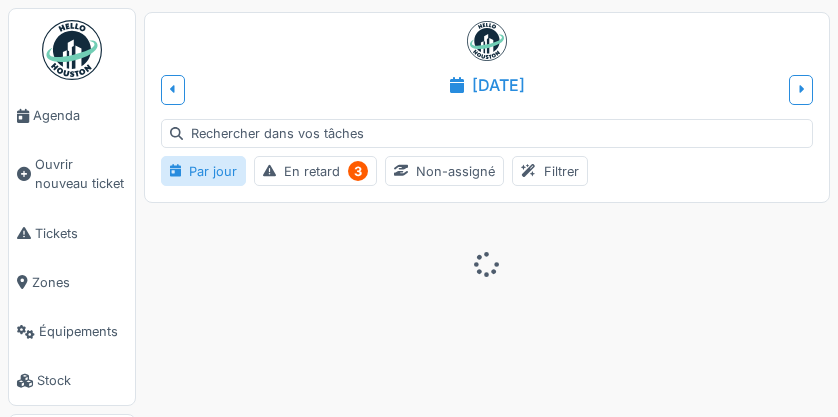 scroll, scrollTop: 0, scrollLeft: 0, axis: both 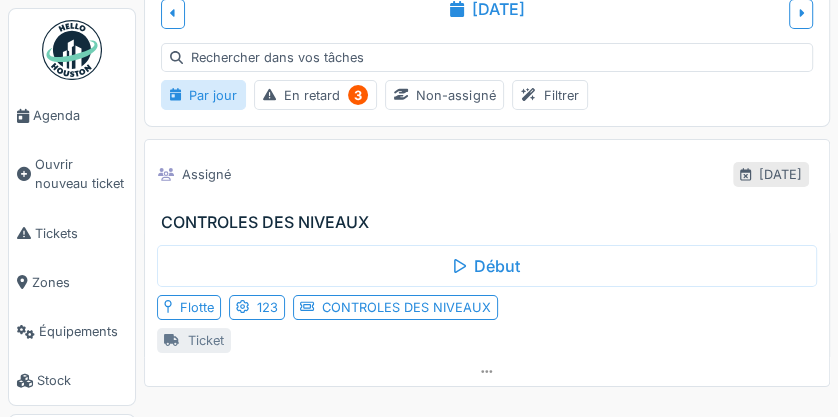click on "CONTROLES DES NIVEAUX" at bounding box center (491, 222) 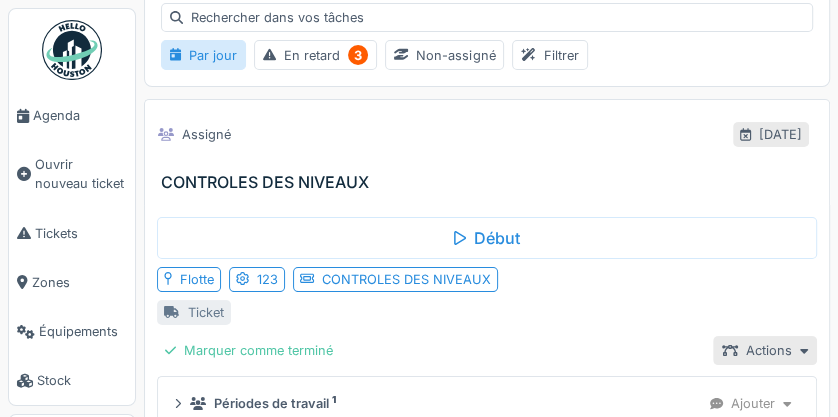 scroll, scrollTop: 134, scrollLeft: 0, axis: vertical 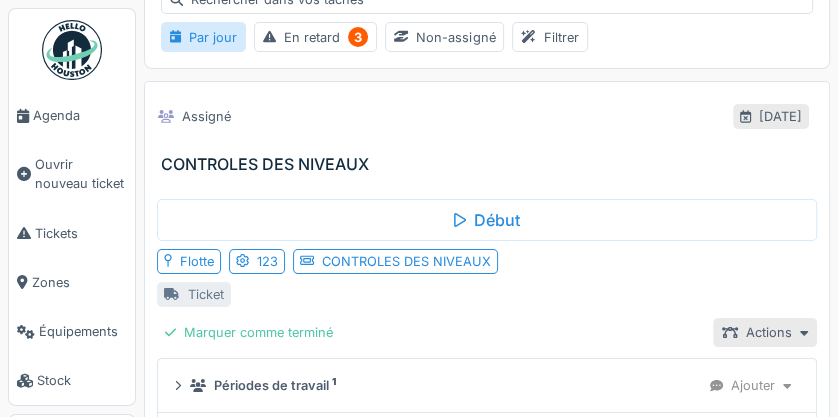 click on "Début" at bounding box center (487, 220) 